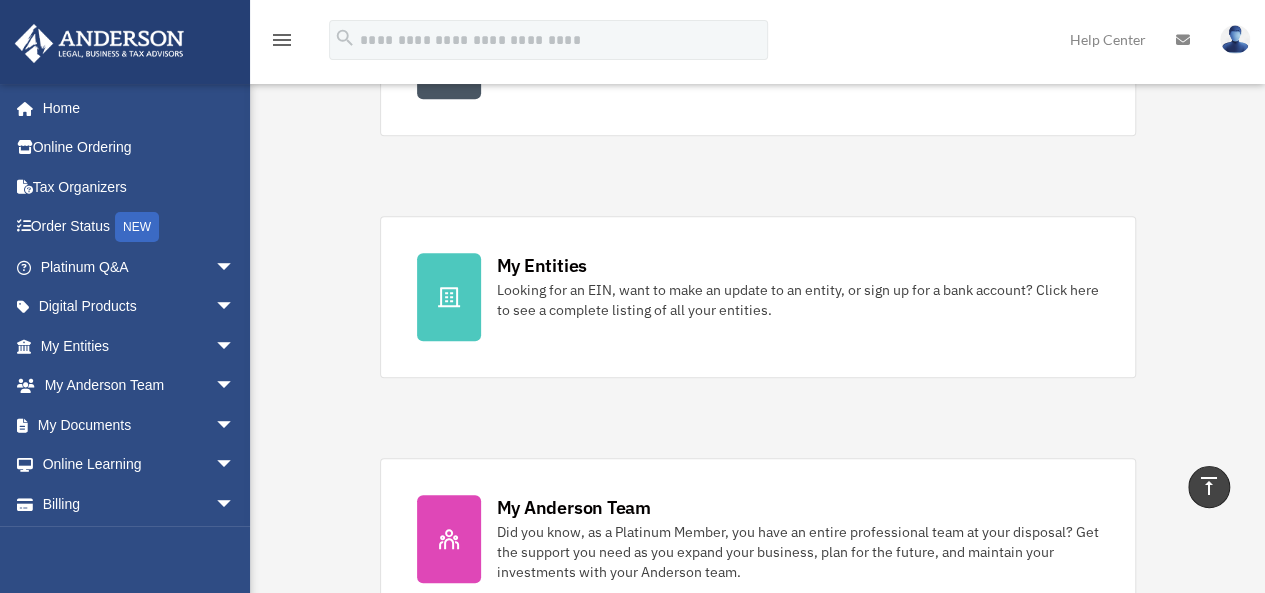 scroll, scrollTop: 600, scrollLeft: 0, axis: vertical 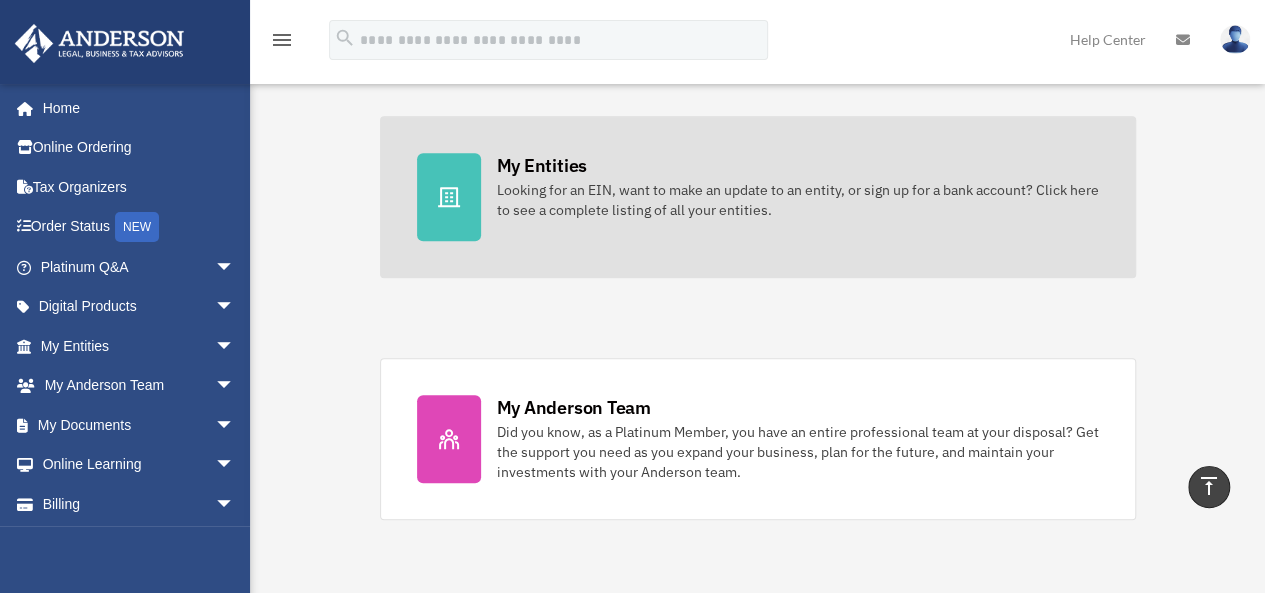 click at bounding box center [449, 197] 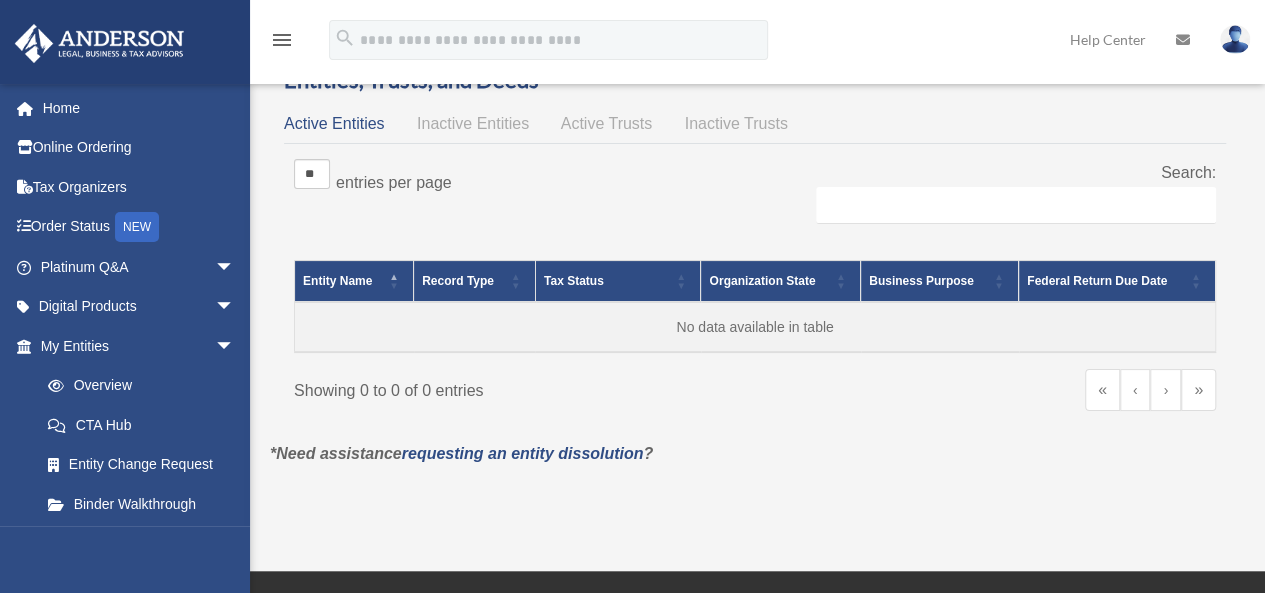 scroll, scrollTop: 0, scrollLeft: 0, axis: both 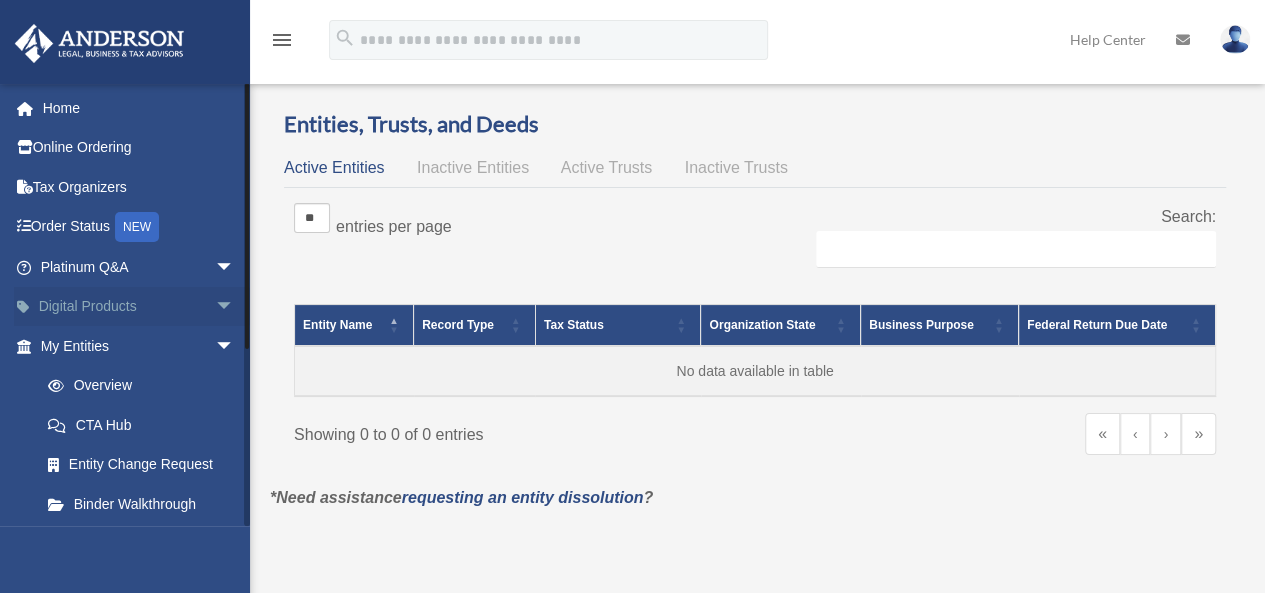 click on "arrow_drop_down" at bounding box center [235, 307] 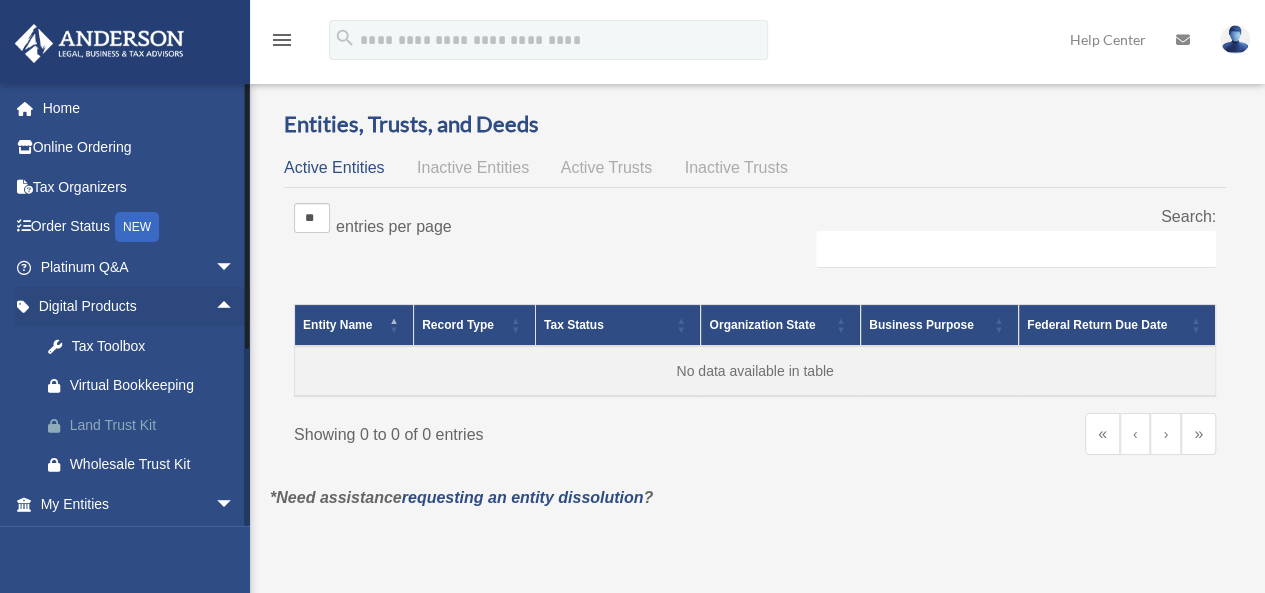 click on "Land Trust Kit" at bounding box center (155, 425) 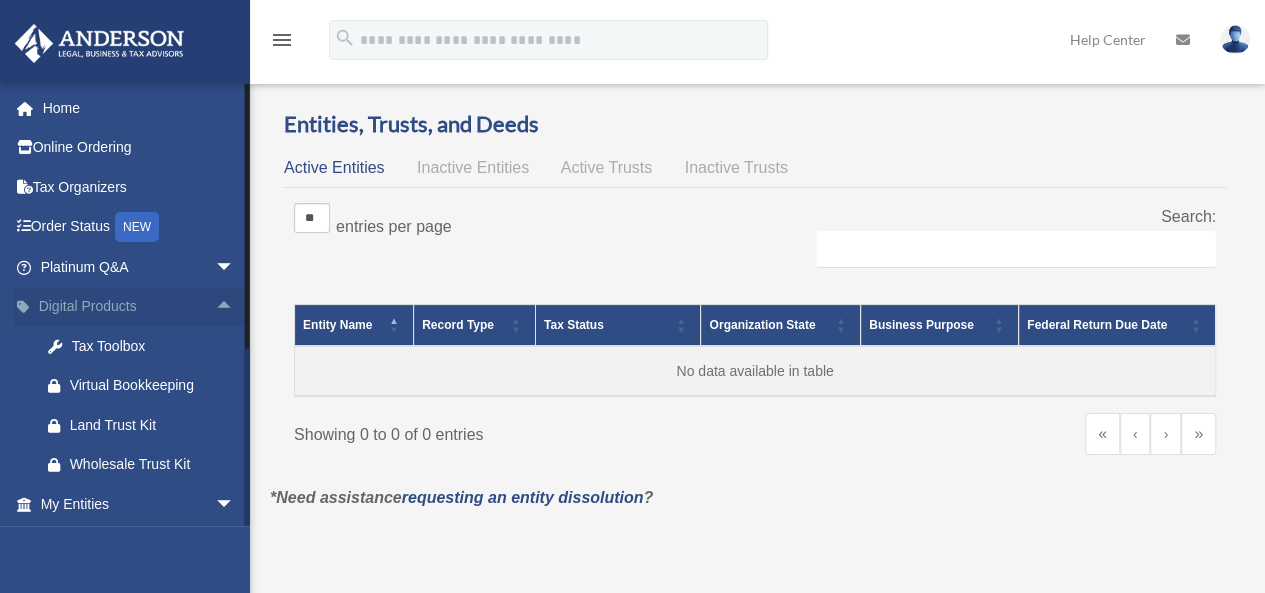 click on "arrow_drop_up" at bounding box center [235, 307] 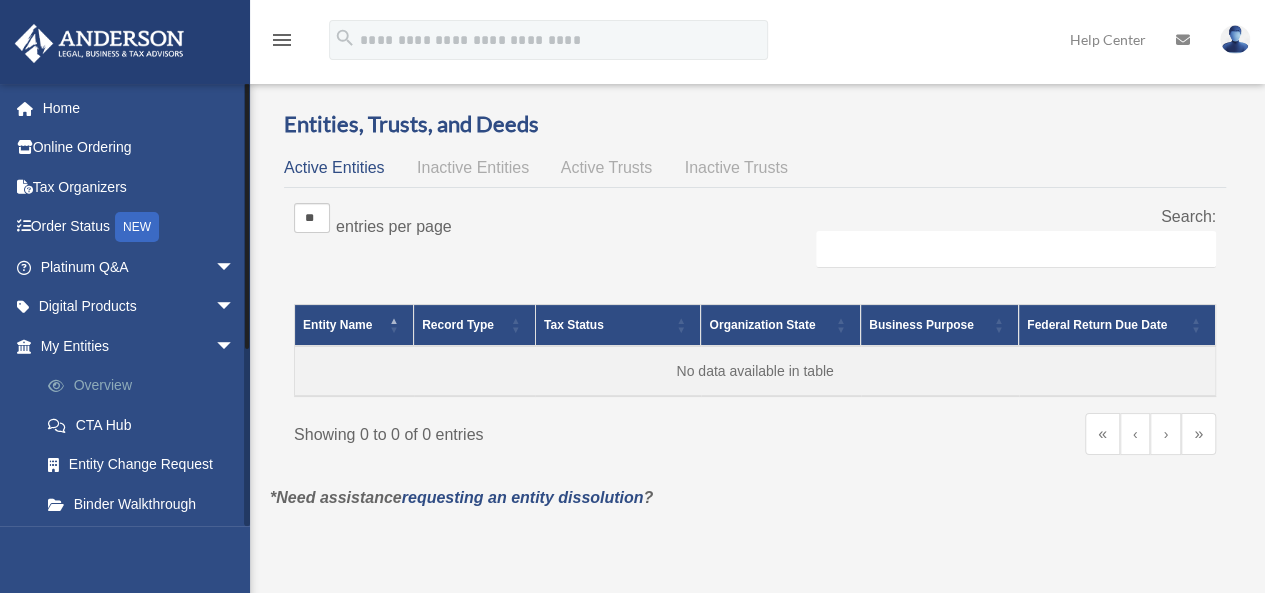 click on "Overview" at bounding box center (146, 386) 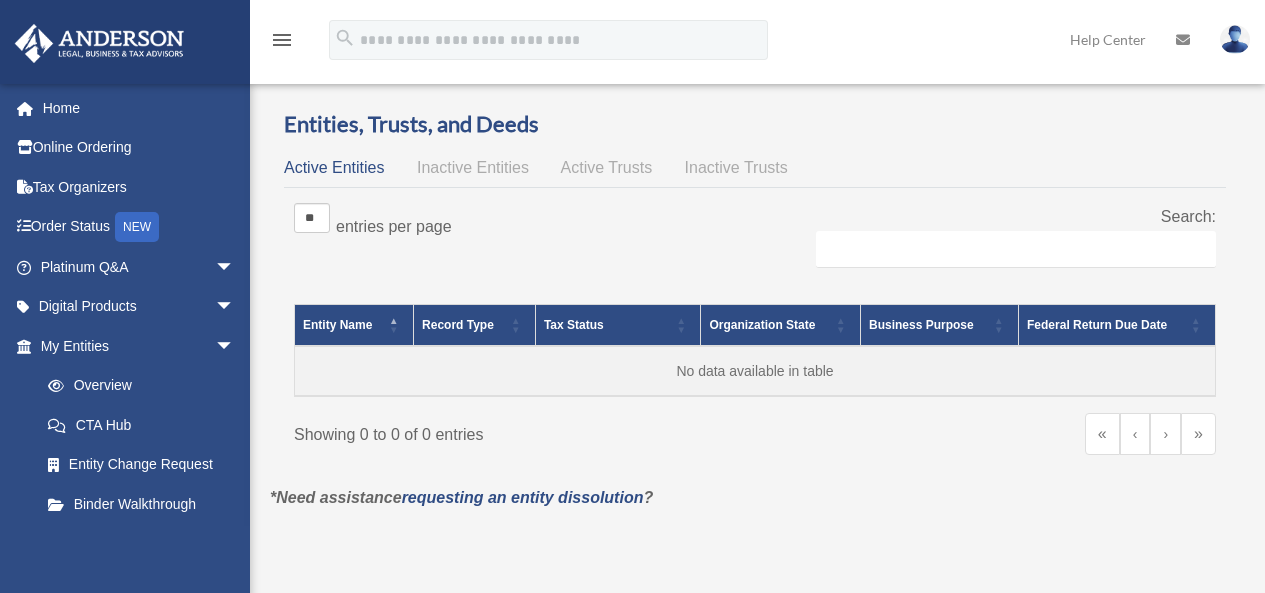 scroll, scrollTop: 0, scrollLeft: 0, axis: both 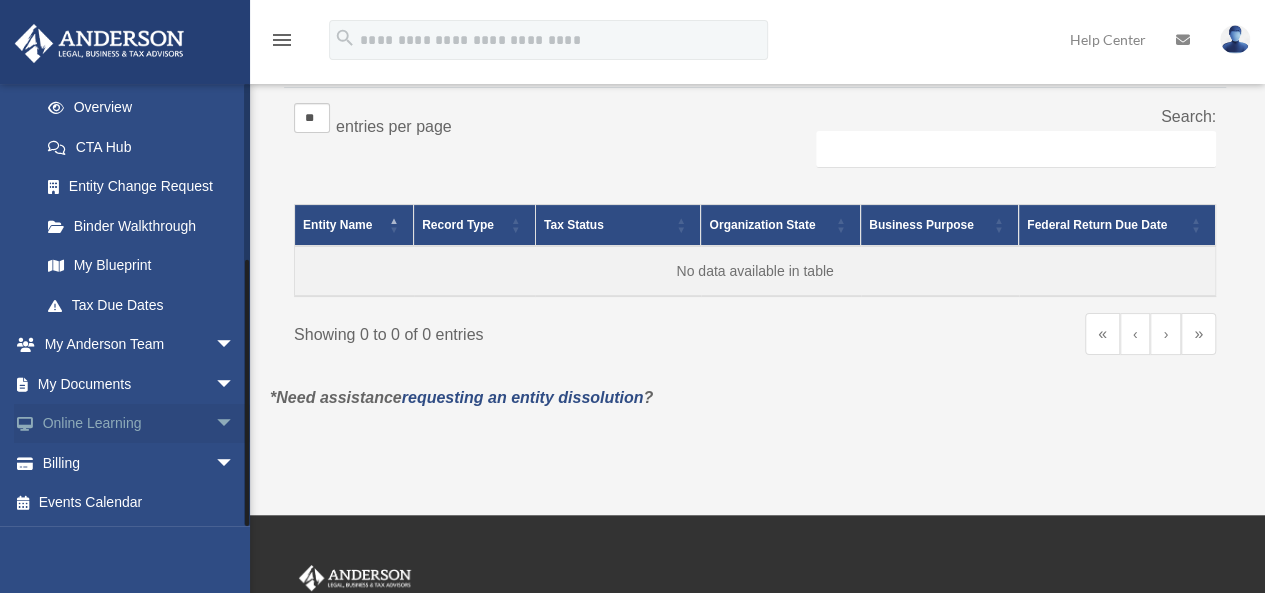click on "arrow_drop_down" at bounding box center [235, 424] 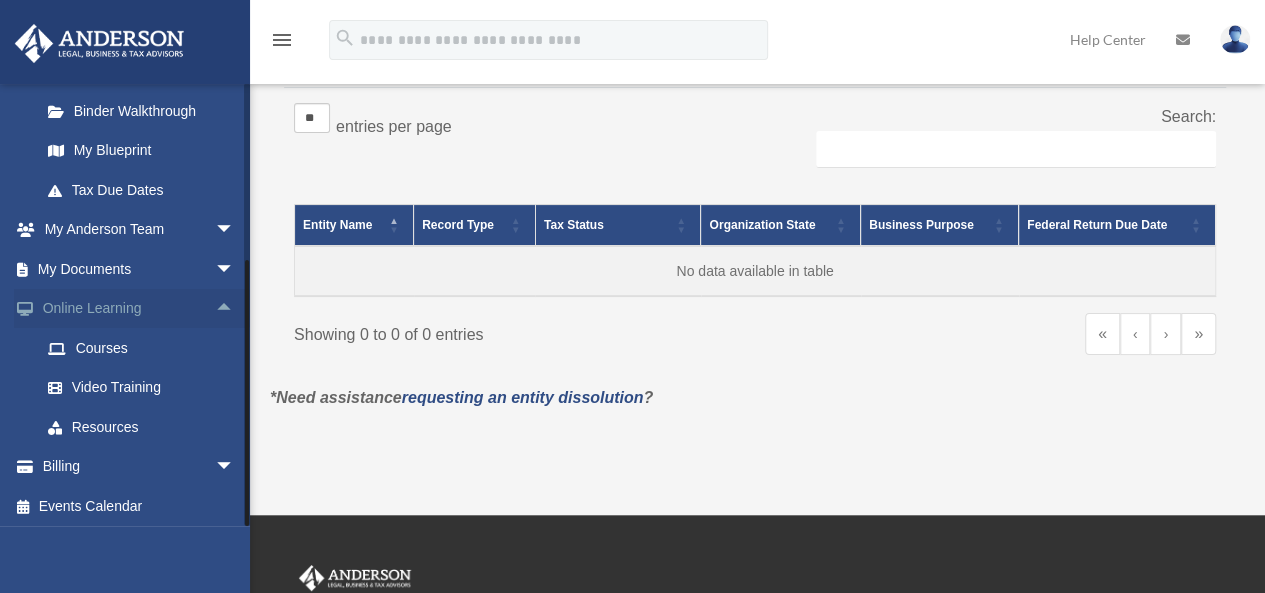 scroll, scrollTop: 396, scrollLeft: 0, axis: vertical 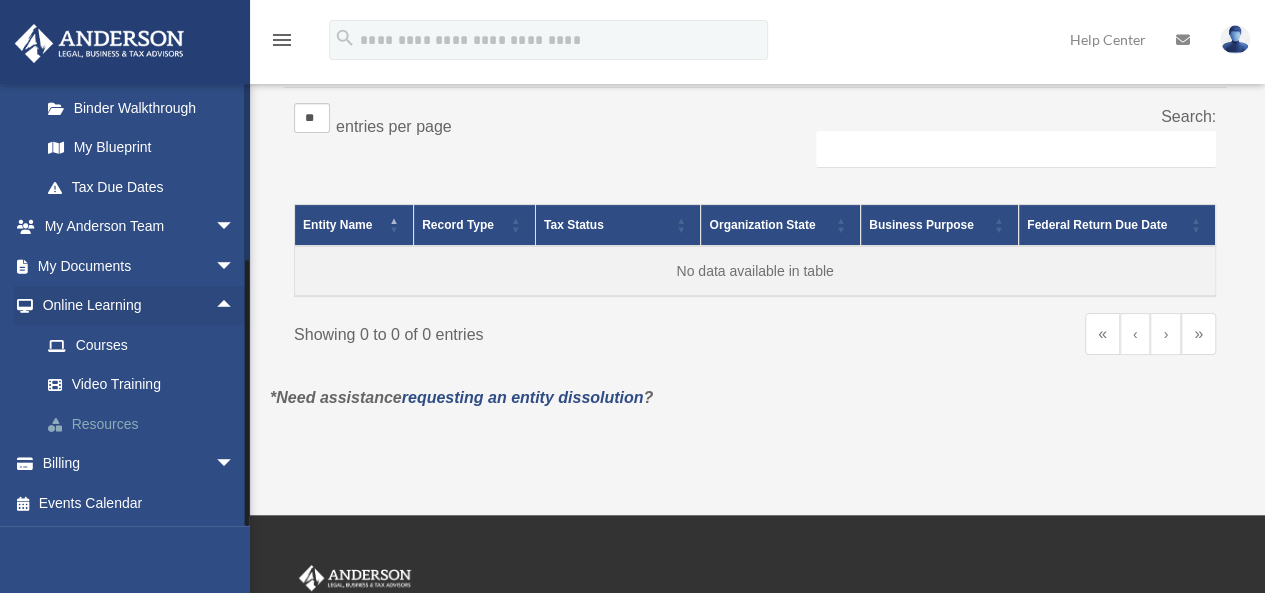 click on "Resources" at bounding box center (146, 424) 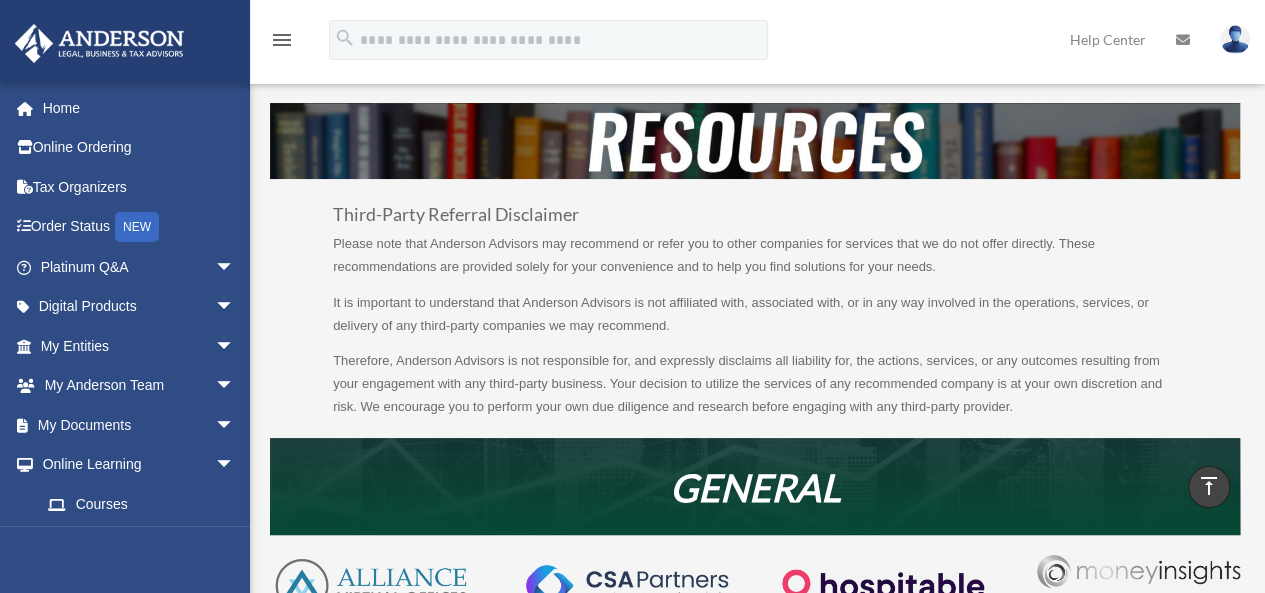 scroll, scrollTop: 0, scrollLeft: 0, axis: both 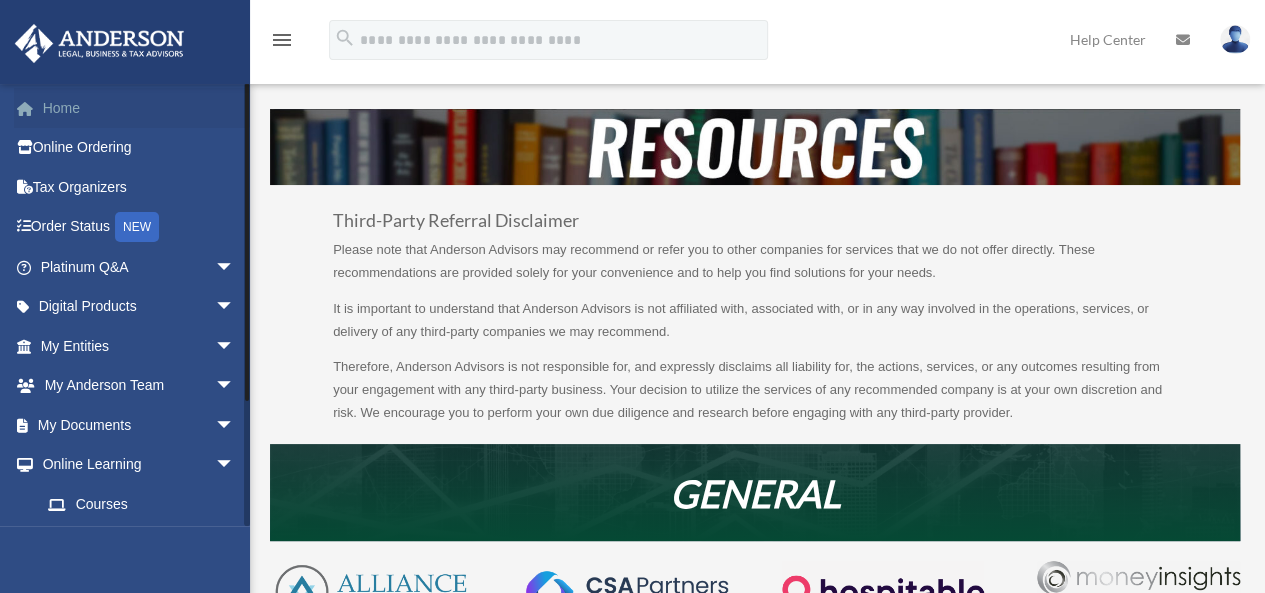 click on "Home" at bounding box center [139, 108] 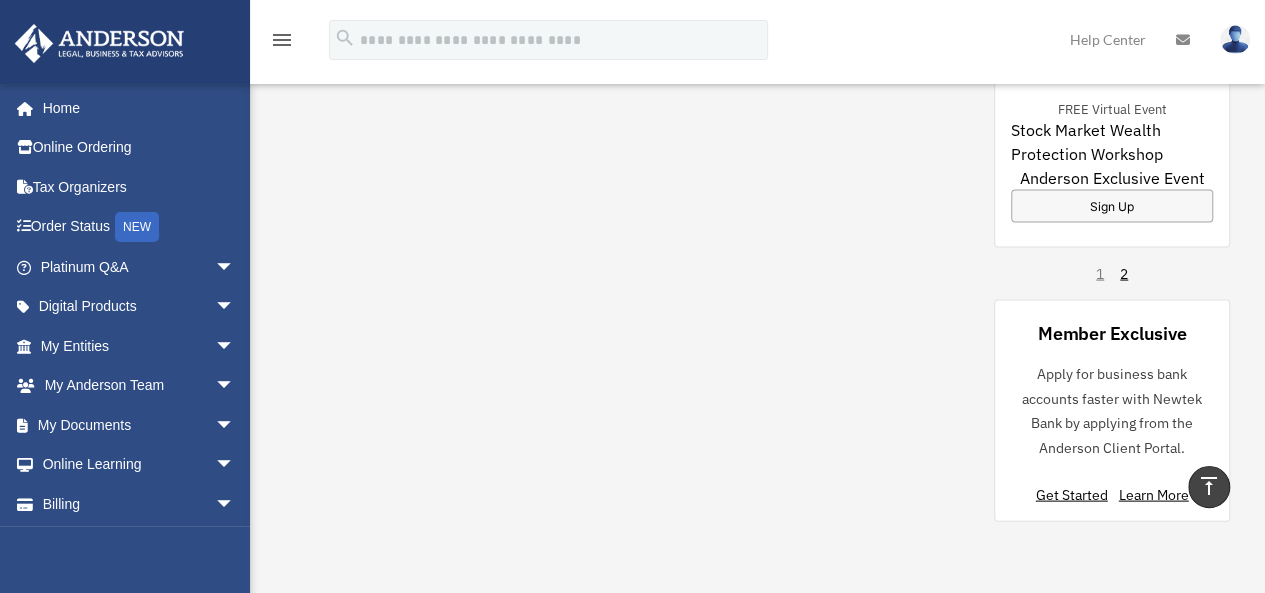 scroll, scrollTop: 1900, scrollLeft: 0, axis: vertical 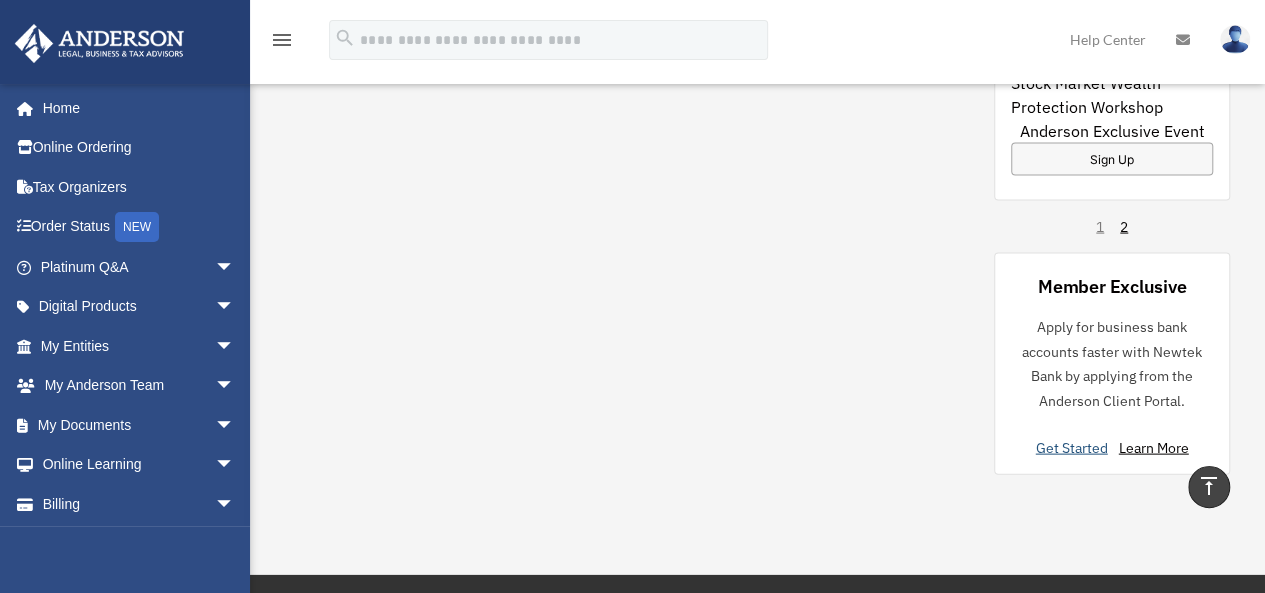 click on "Get Started" at bounding box center [1076, 448] 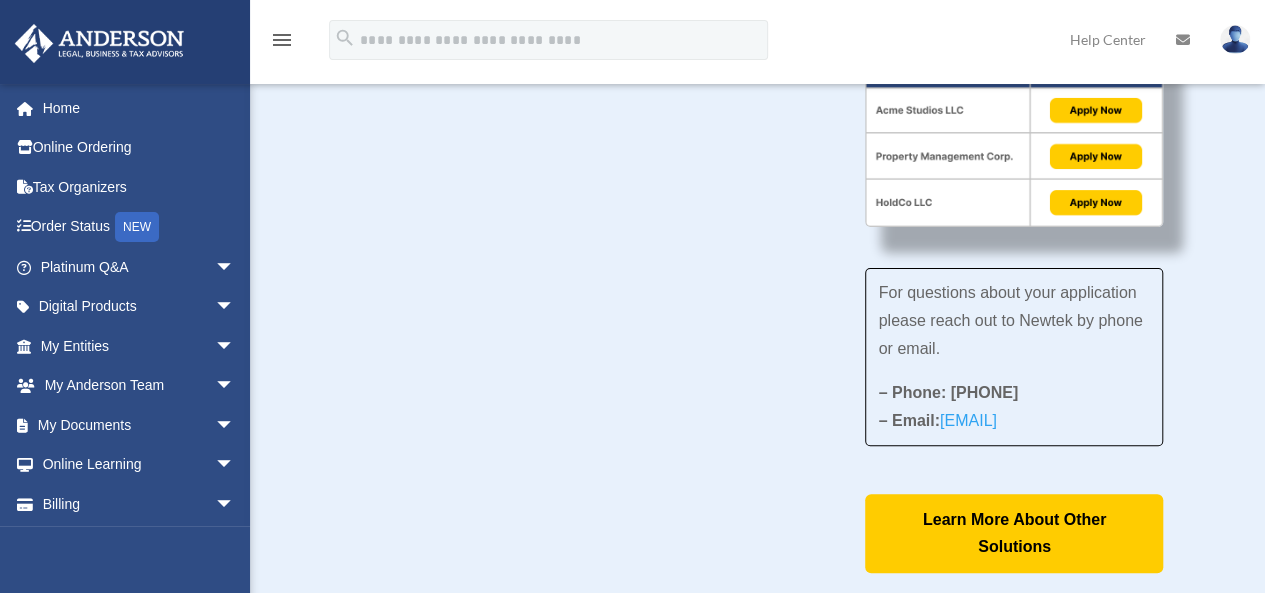 scroll, scrollTop: 0, scrollLeft: 0, axis: both 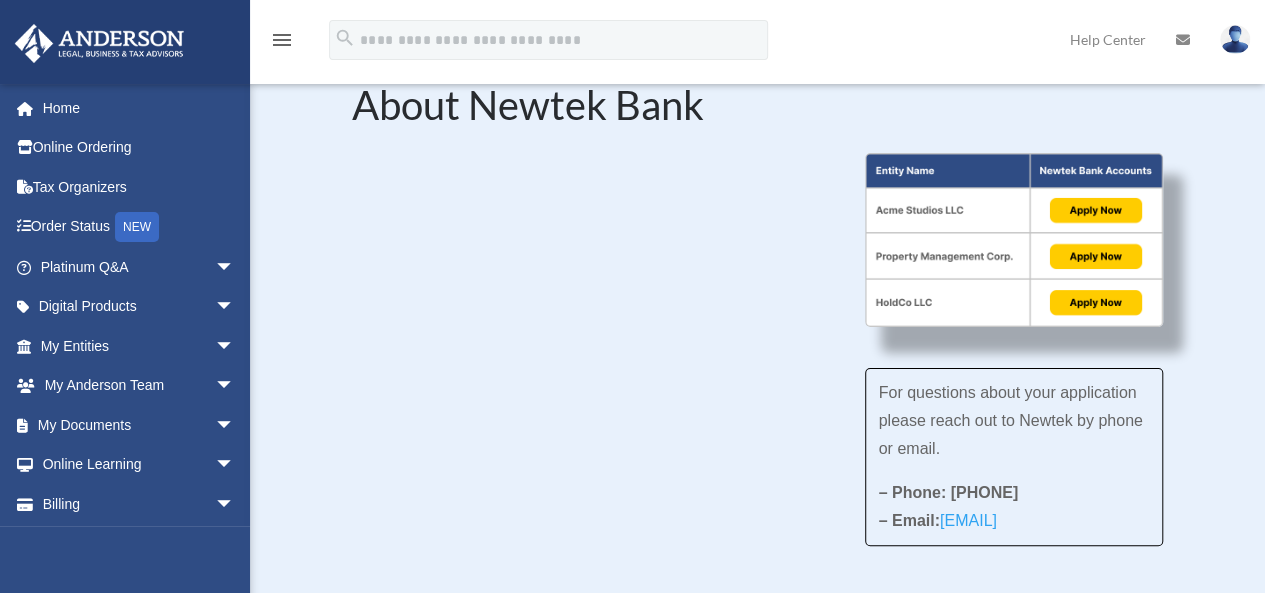 click on "About Newtek Bank" at bounding box center [758, 110] 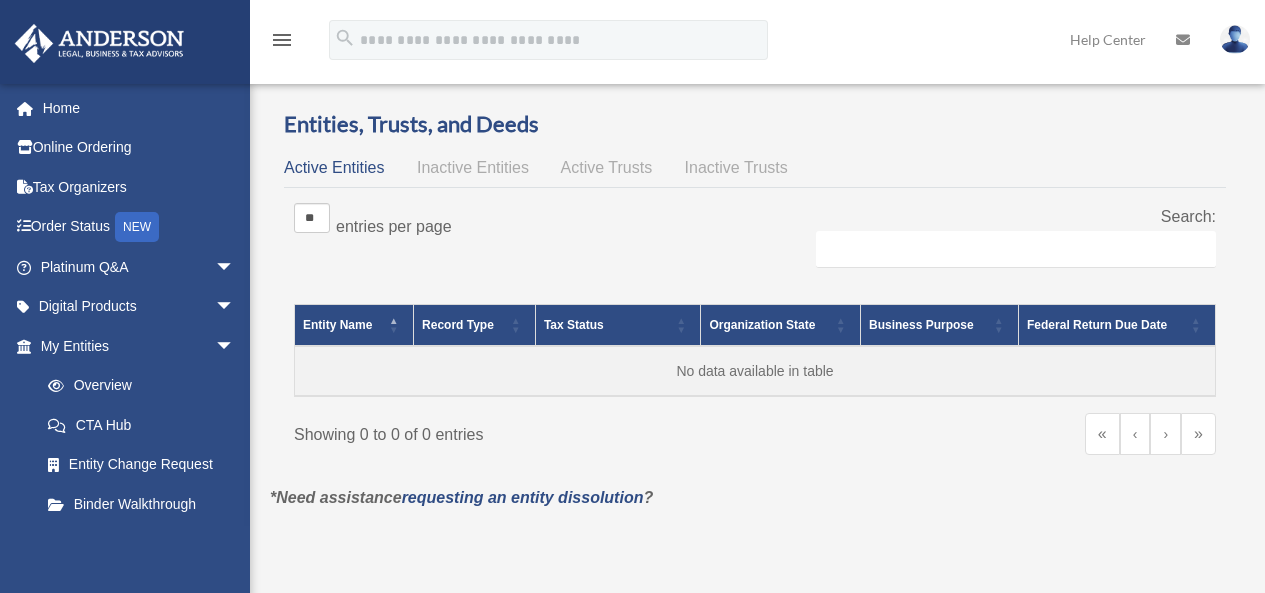 scroll, scrollTop: 0, scrollLeft: 0, axis: both 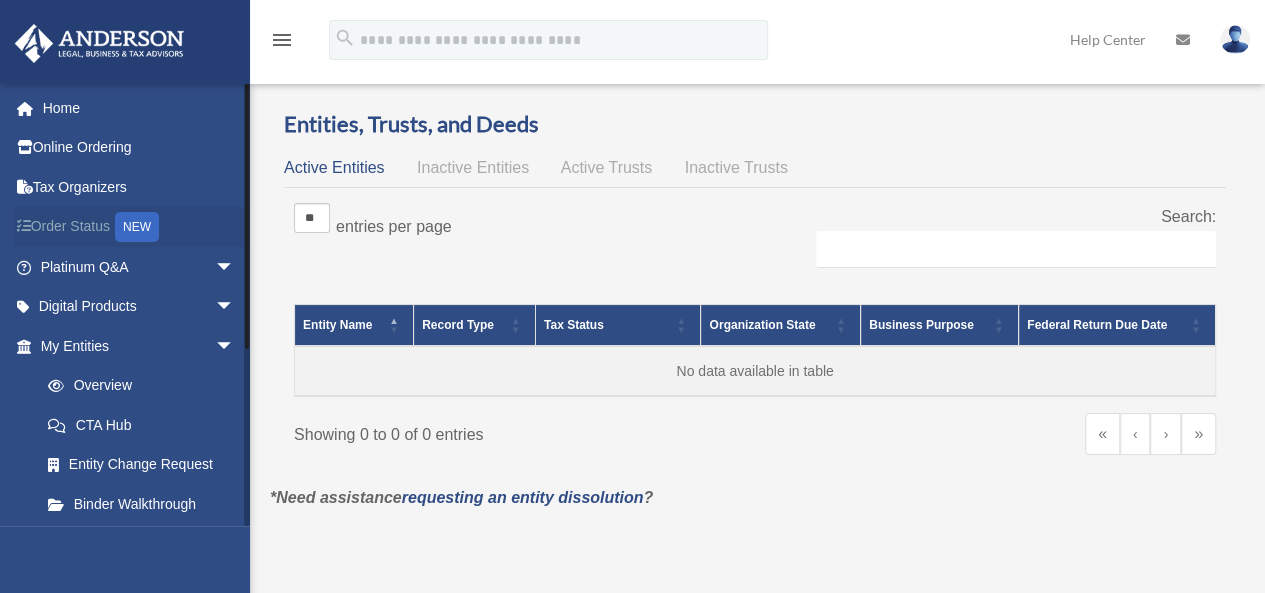 click on "Order Status  NEW" at bounding box center [139, 227] 